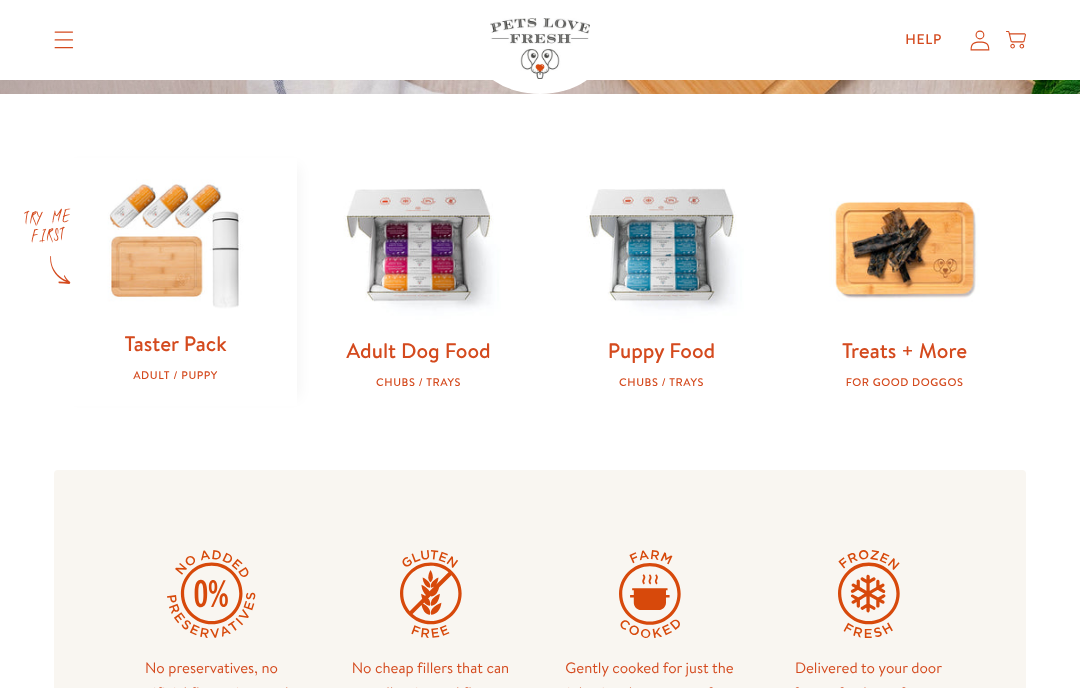 scroll, scrollTop: 0, scrollLeft: 0, axis: both 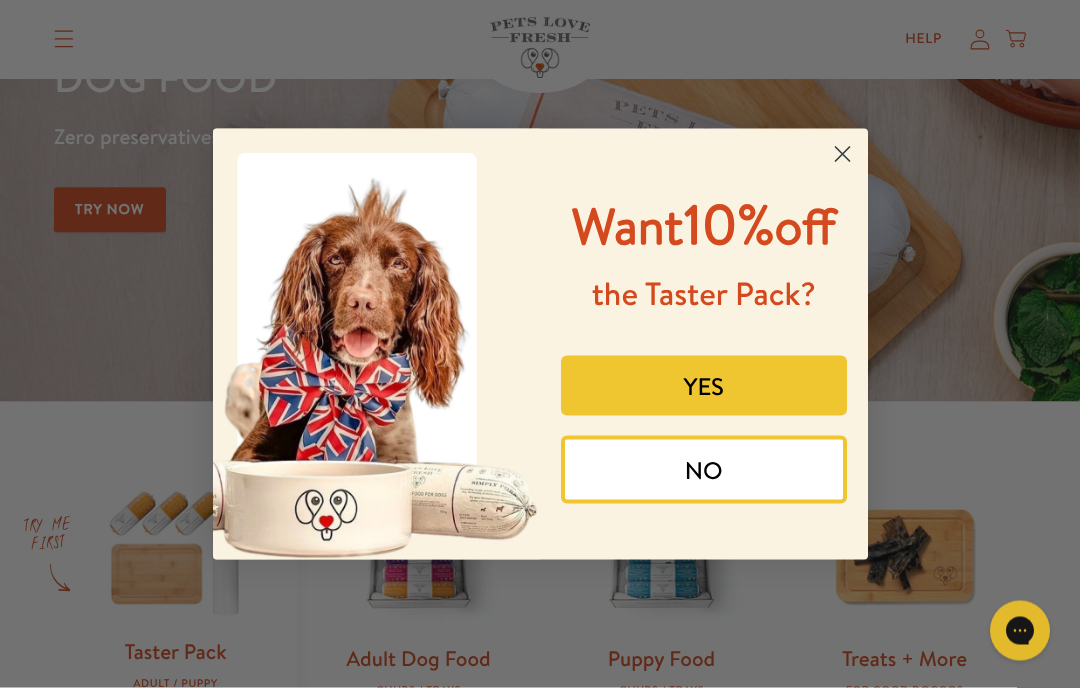 click 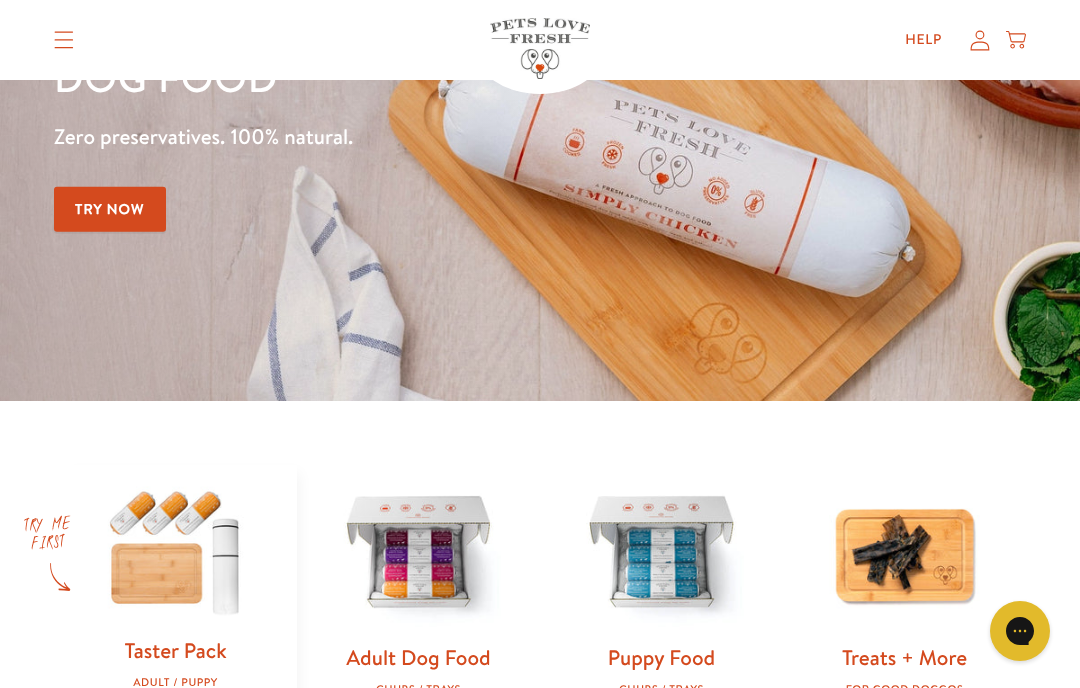 click 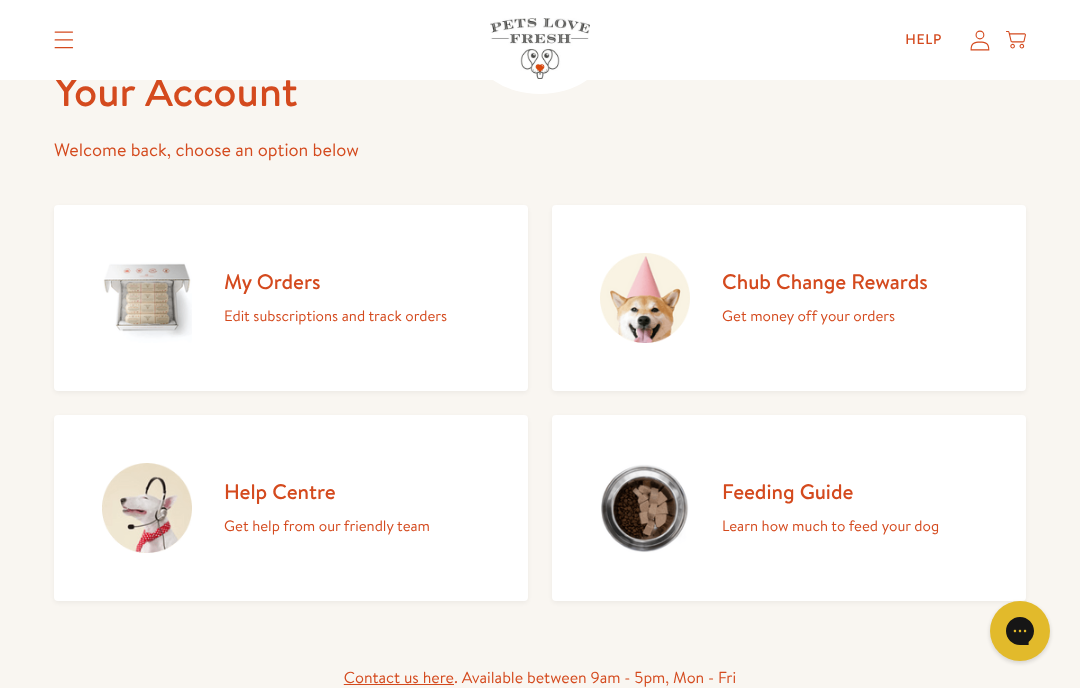 scroll, scrollTop: 122, scrollLeft: 0, axis: vertical 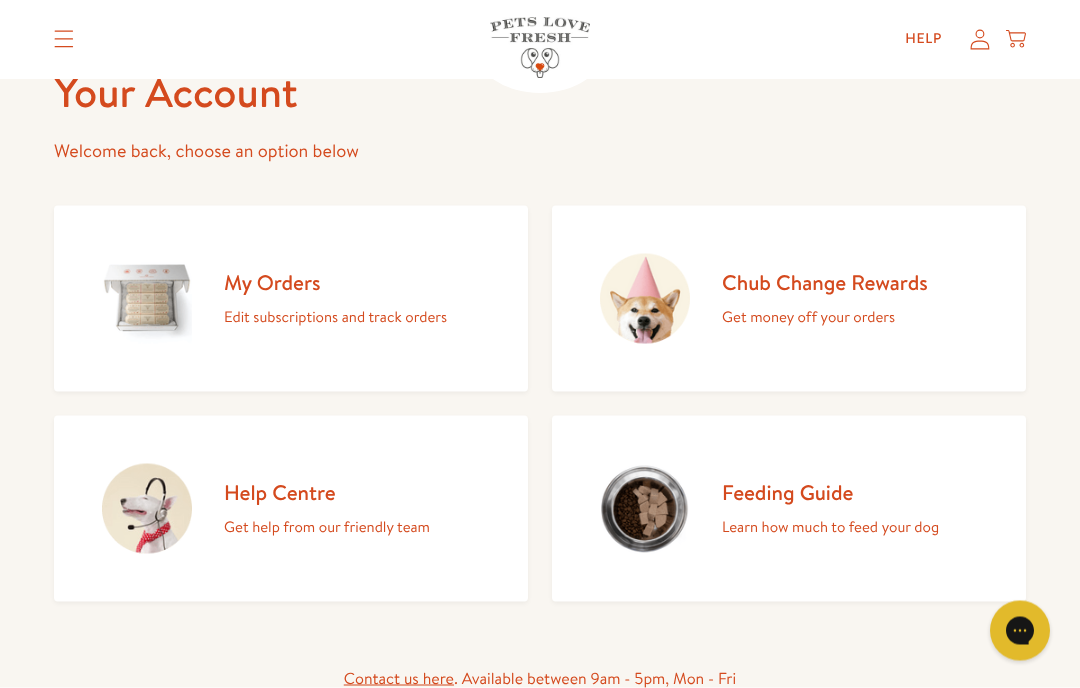 click on "Get money off your orders" at bounding box center [825, 317] 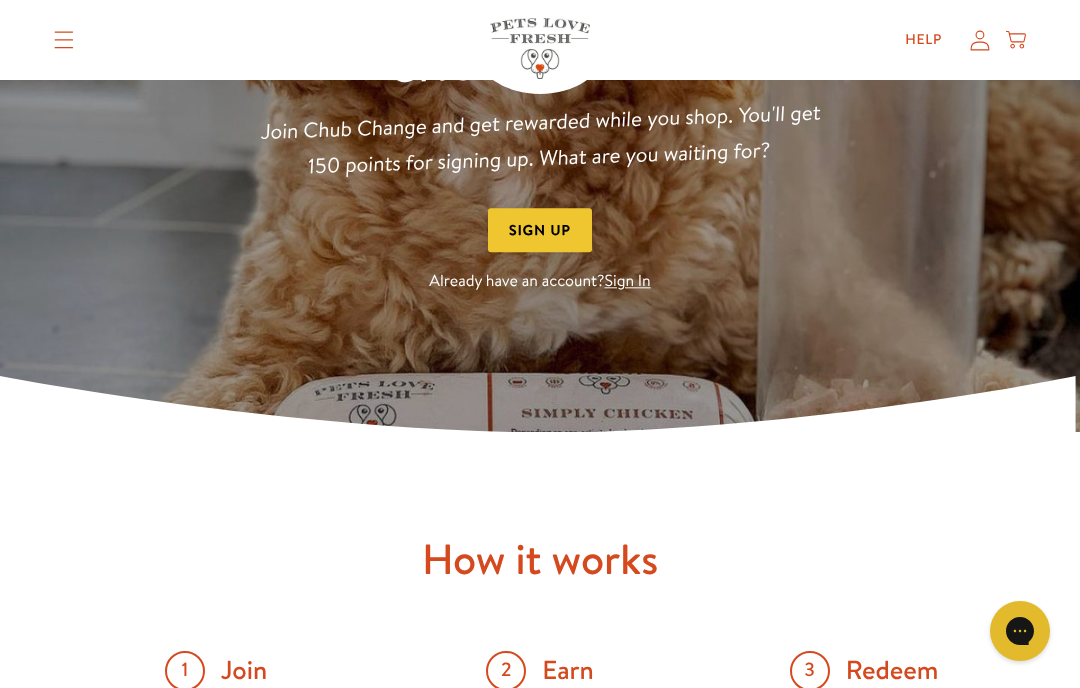scroll, scrollTop: 292, scrollLeft: 0, axis: vertical 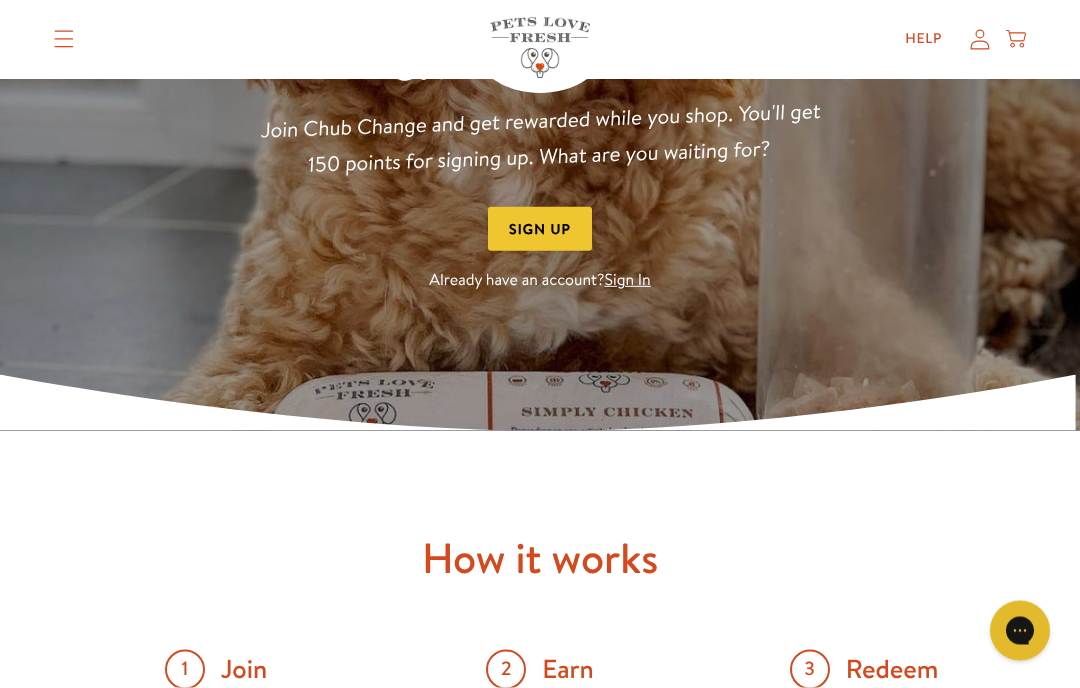 click on "Sign In" at bounding box center (628, 281) 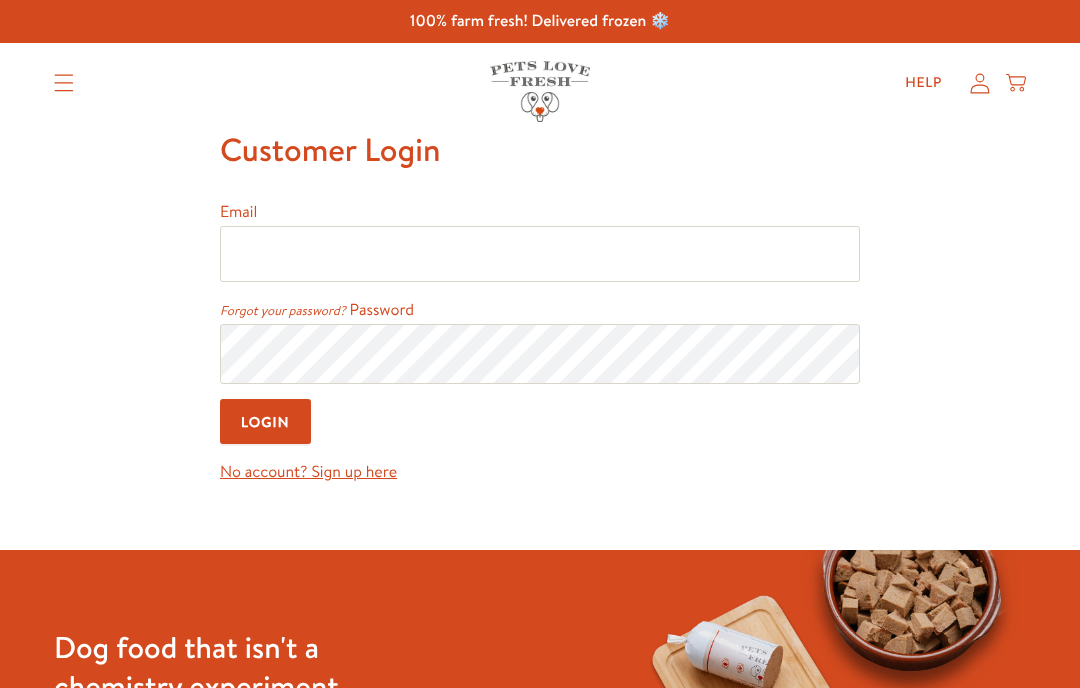 scroll, scrollTop: 0, scrollLeft: 0, axis: both 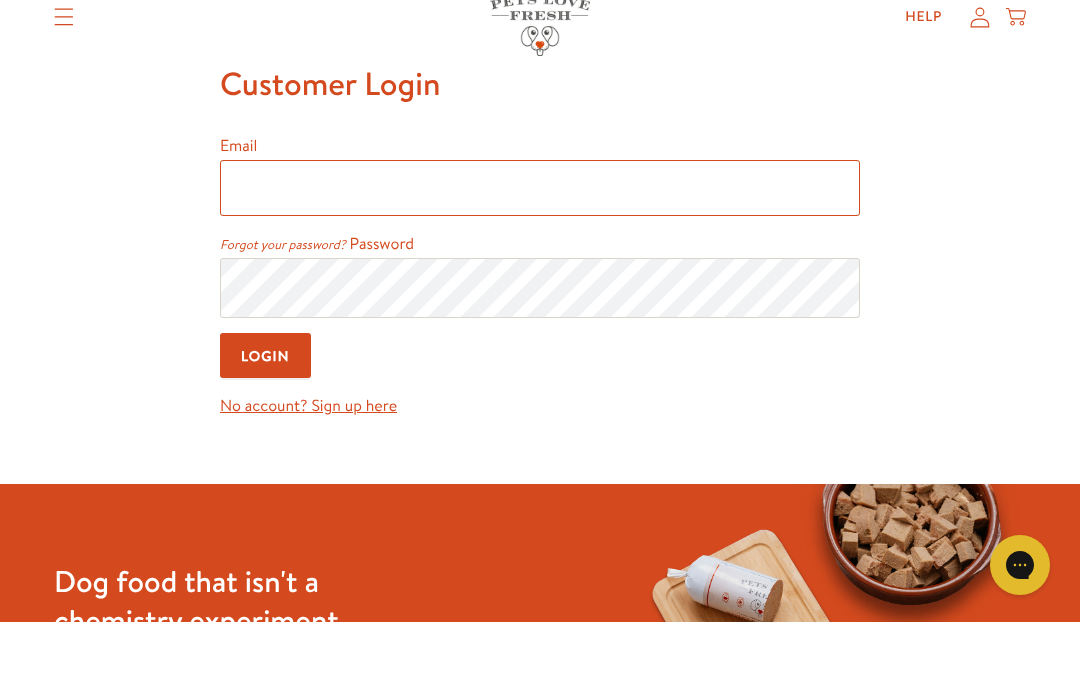 type on "sue@mogerbarns.co.uk" 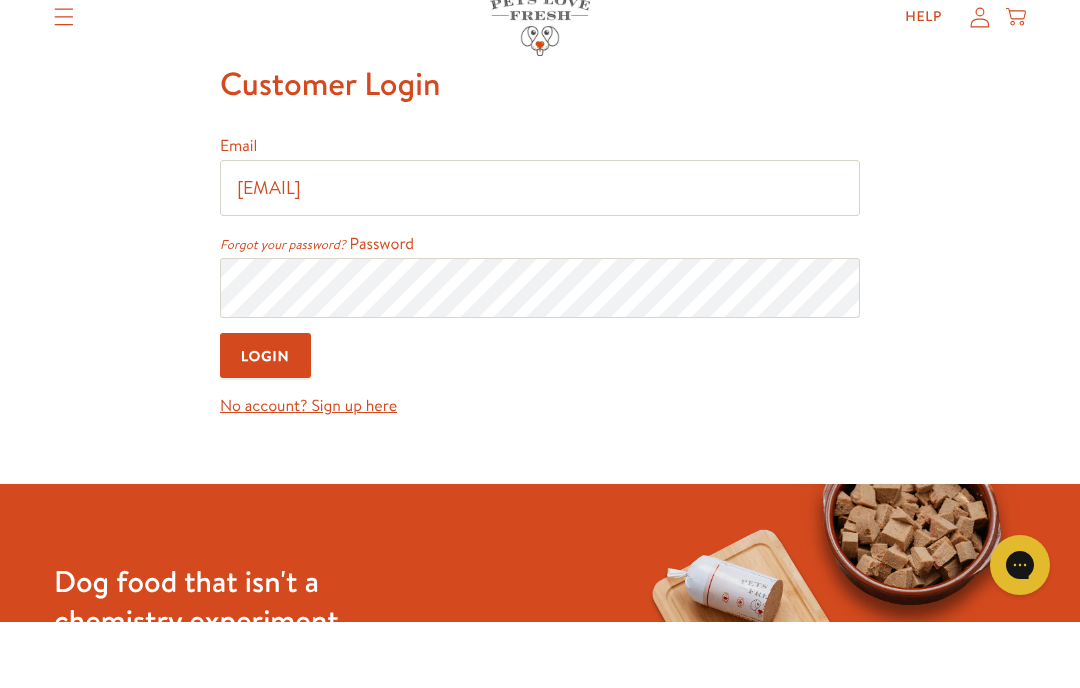 click on "Login" at bounding box center [265, 421] 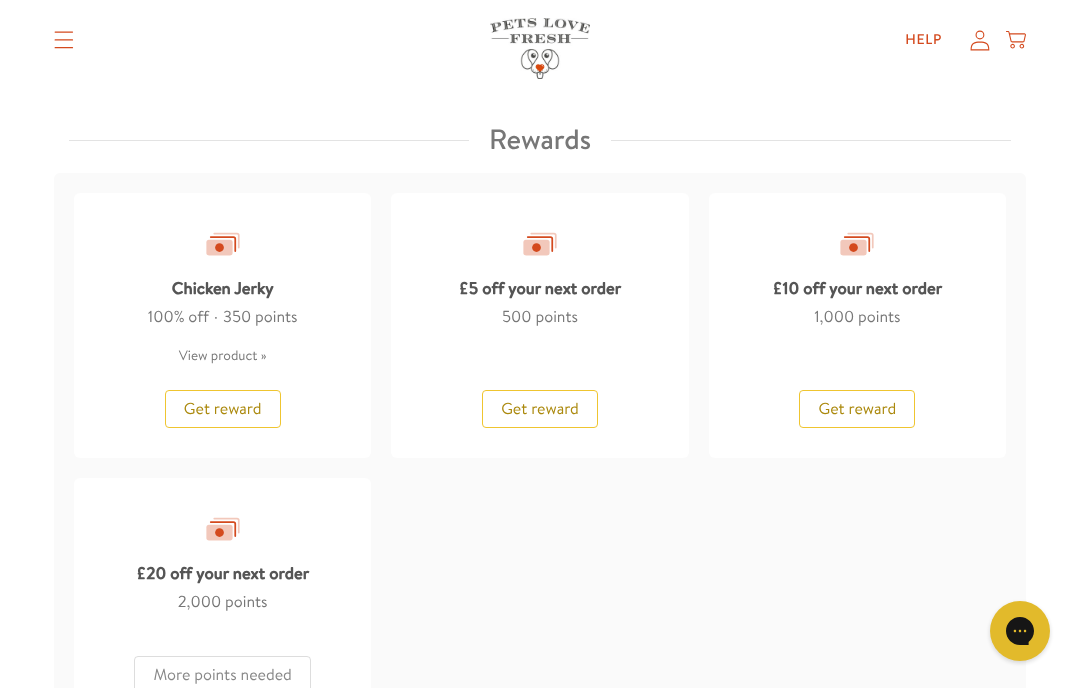scroll, scrollTop: 1953, scrollLeft: 0, axis: vertical 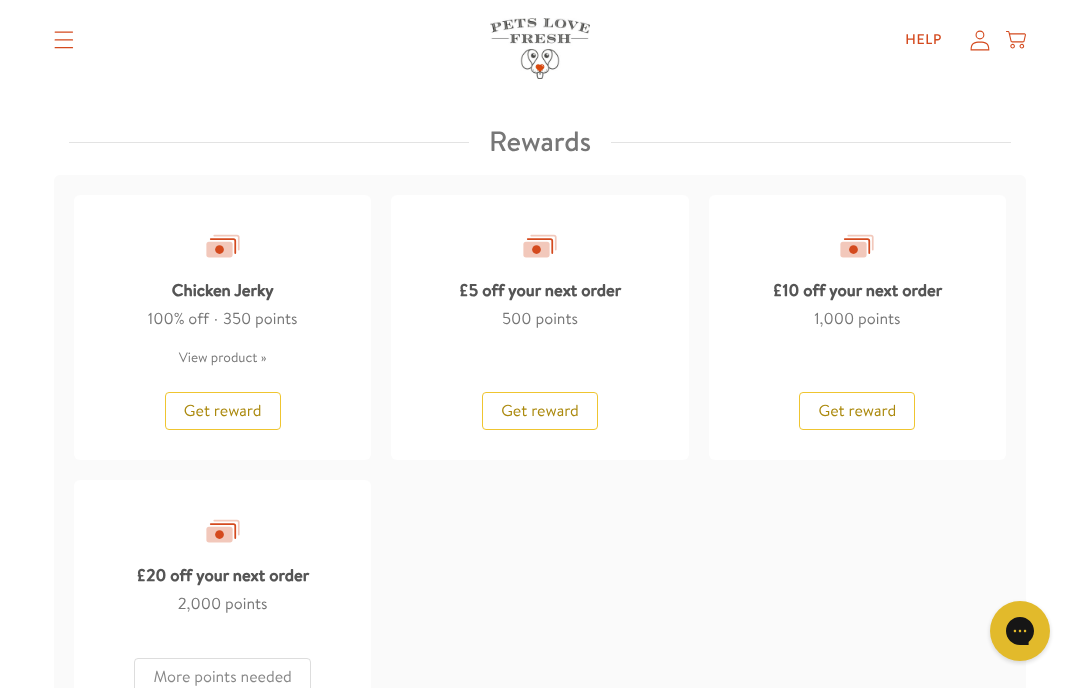 click on "Get reward" at bounding box center (857, 411) 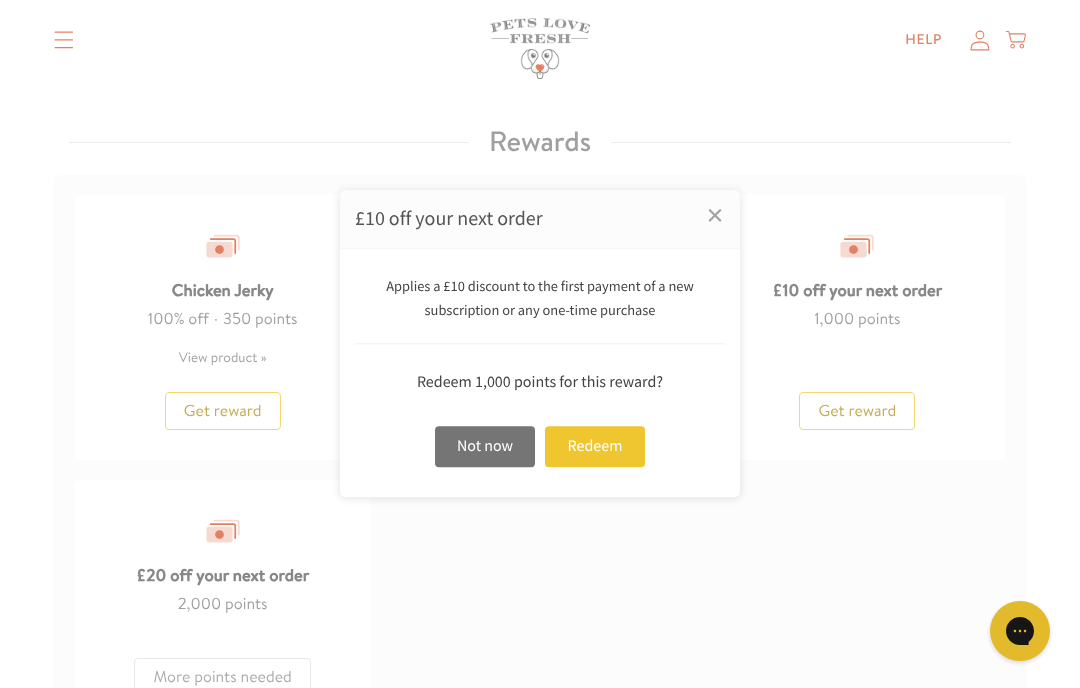 click on "Redeem" at bounding box center (595, 446) 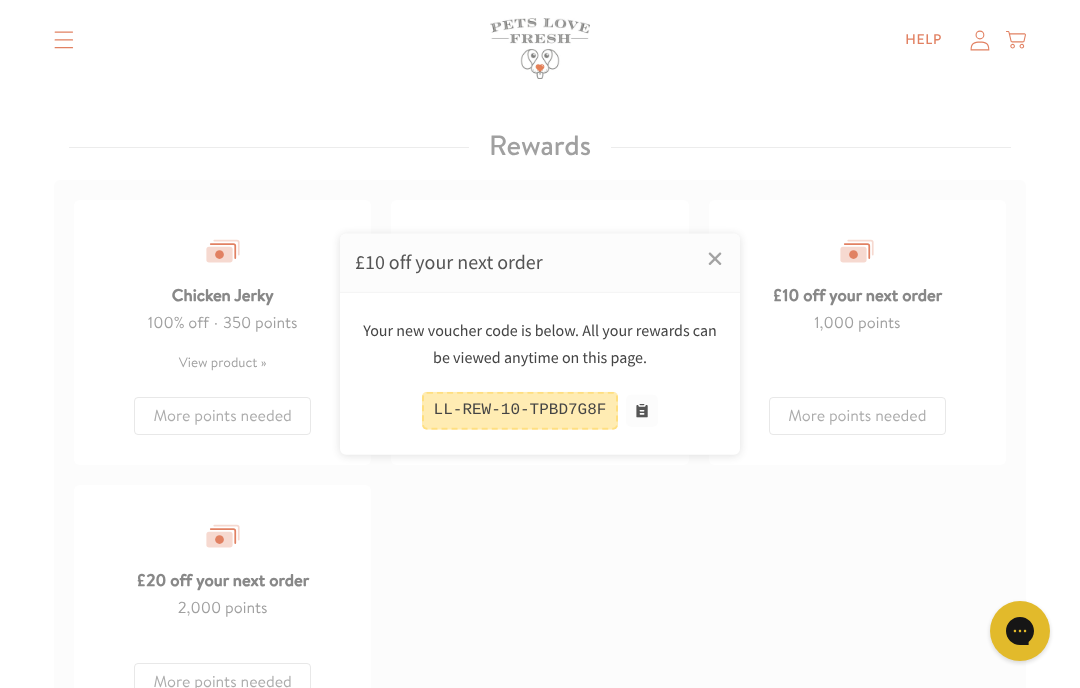 click at bounding box center (642, 411) 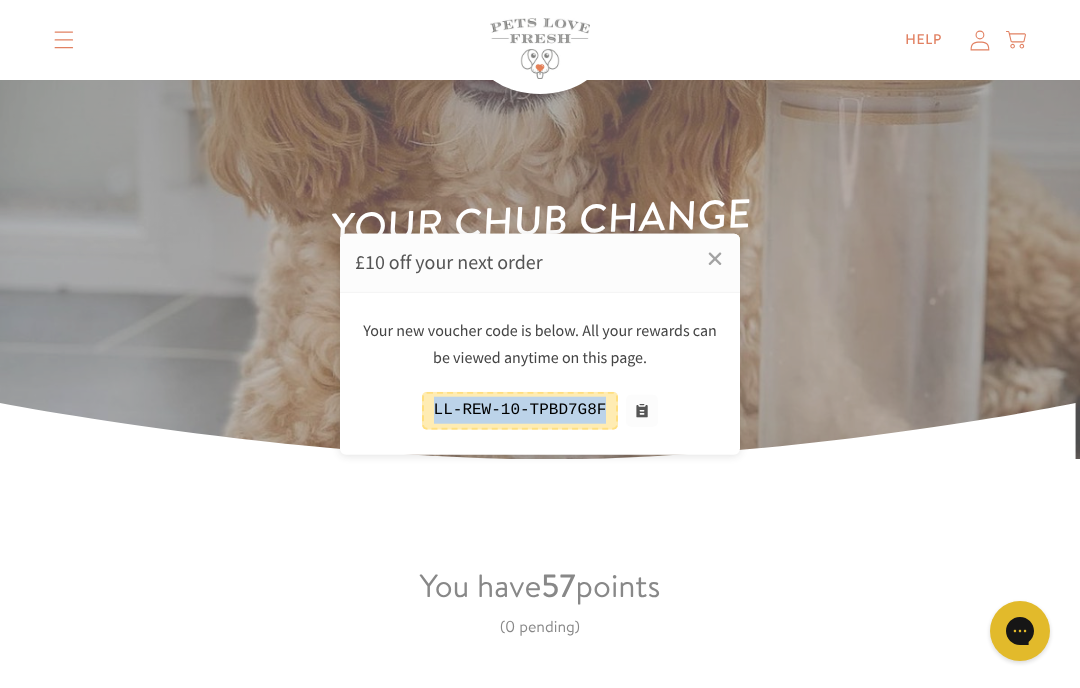 scroll, scrollTop: 0, scrollLeft: 0, axis: both 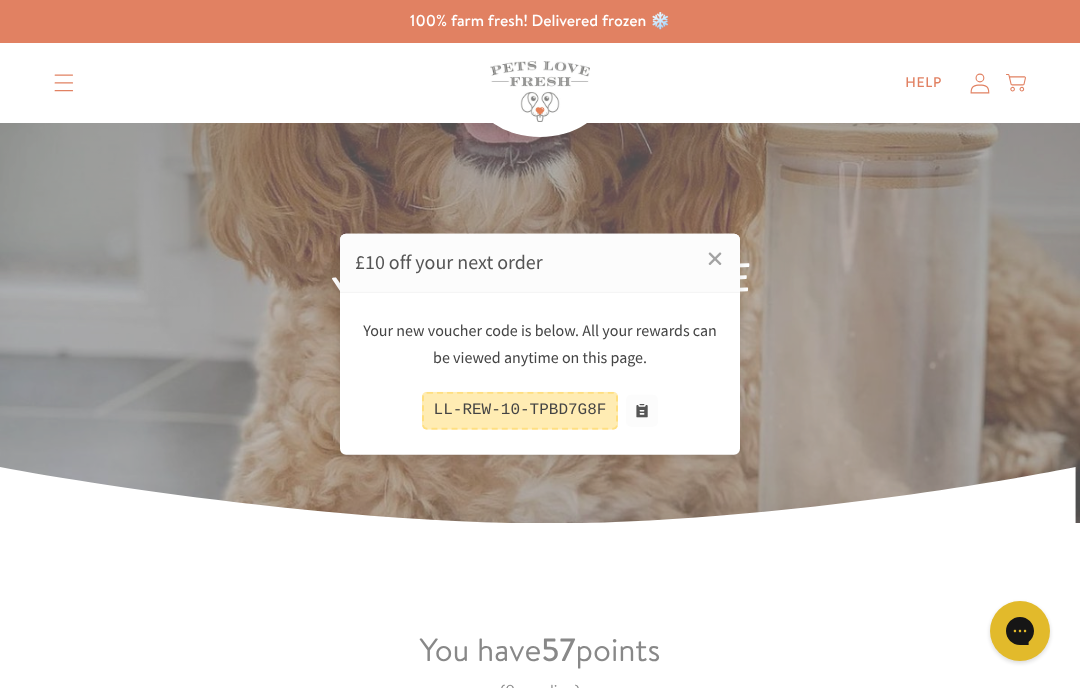 click at bounding box center [540, 344] 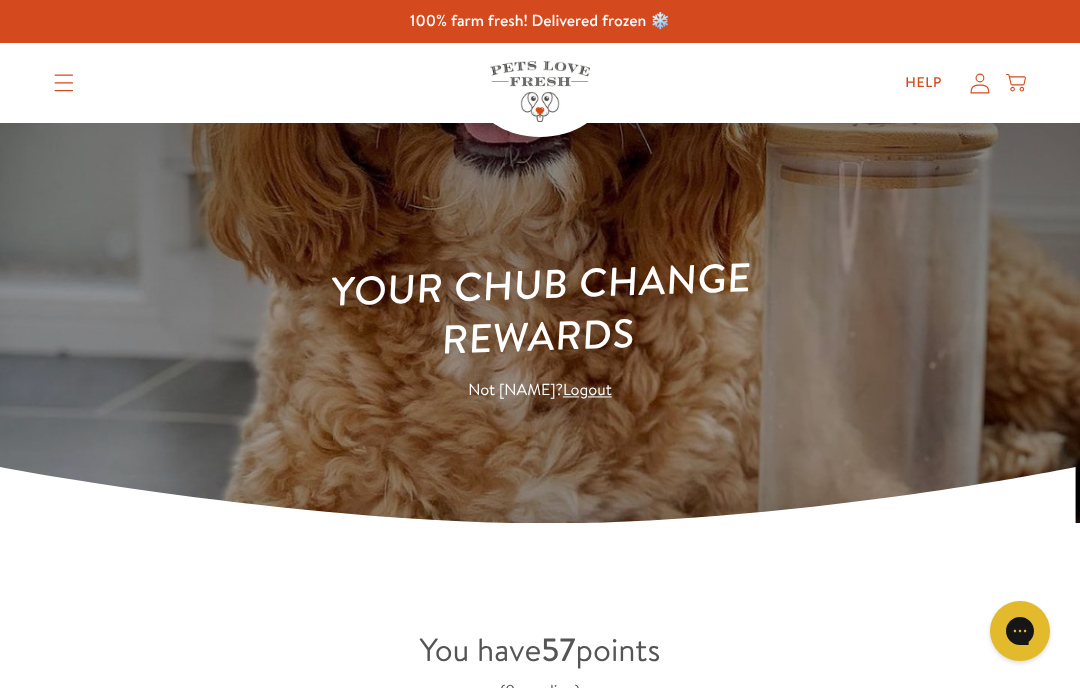 click 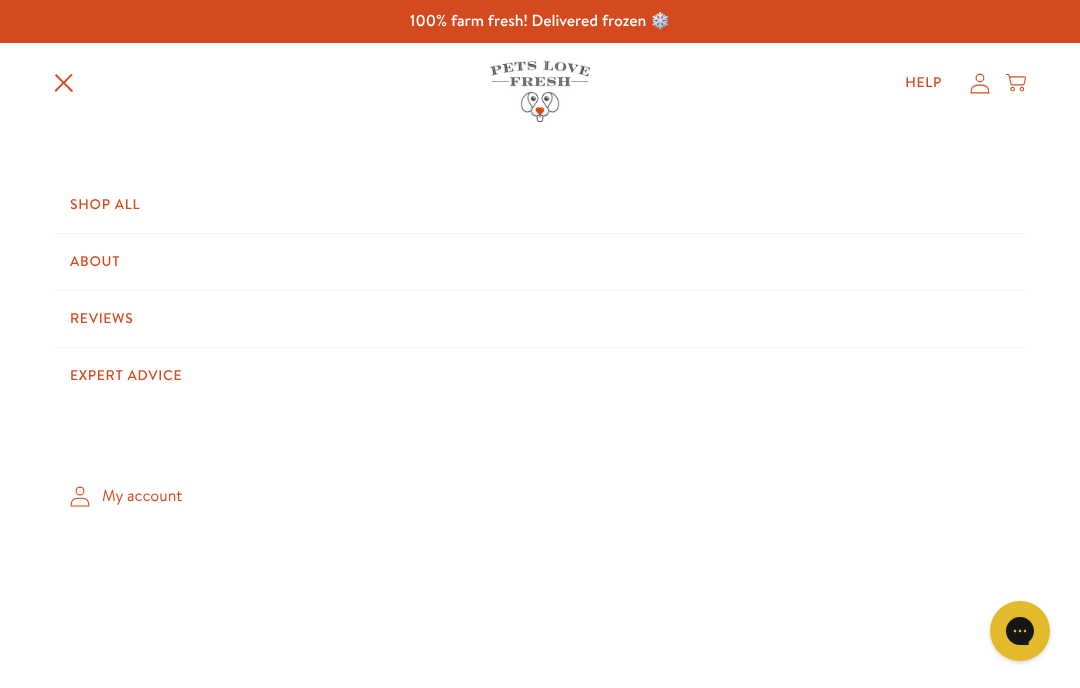 click on "Shop All" at bounding box center [540, 205] 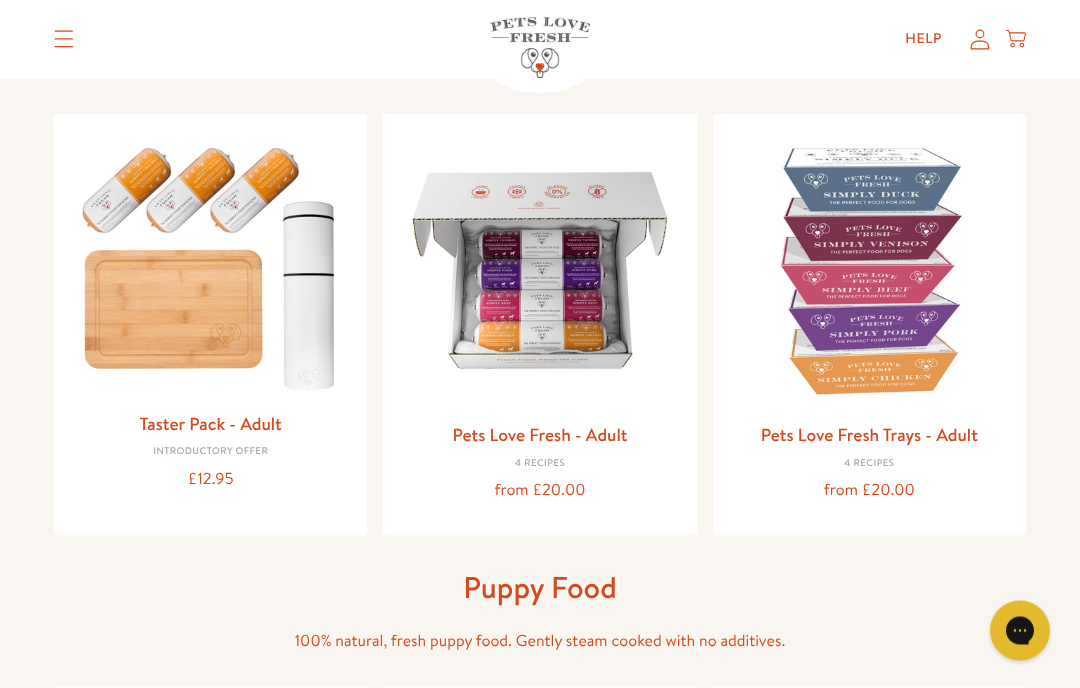 scroll, scrollTop: 219, scrollLeft: 0, axis: vertical 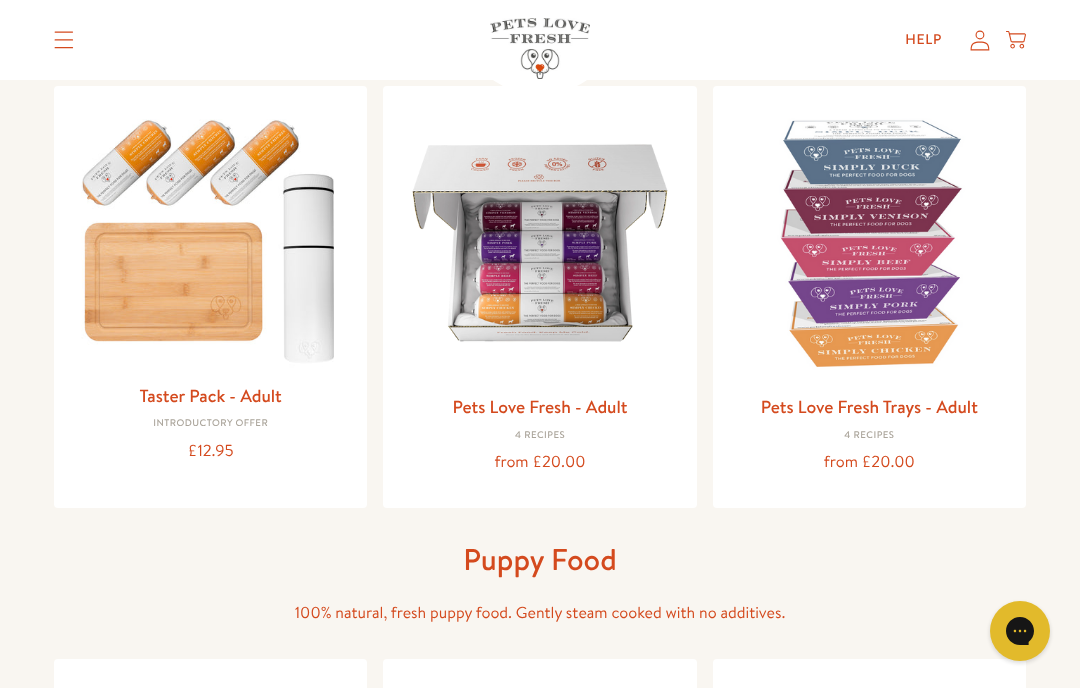 click at bounding box center (539, 242) 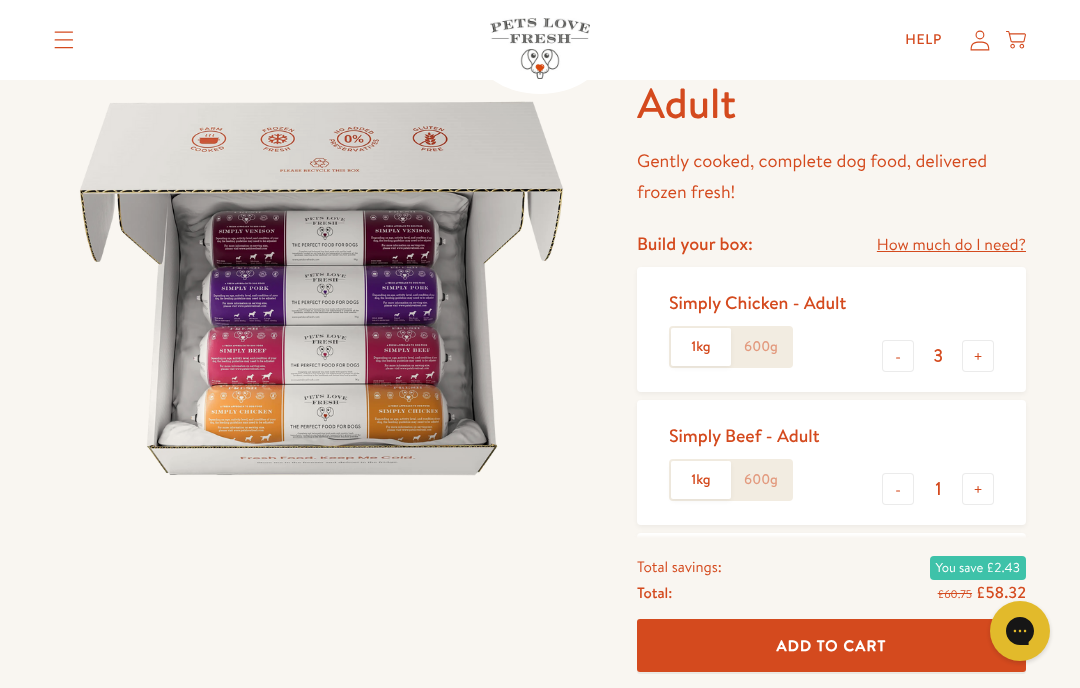scroll, scrollTop: 176, scrollLeft: 0, axis: vertical 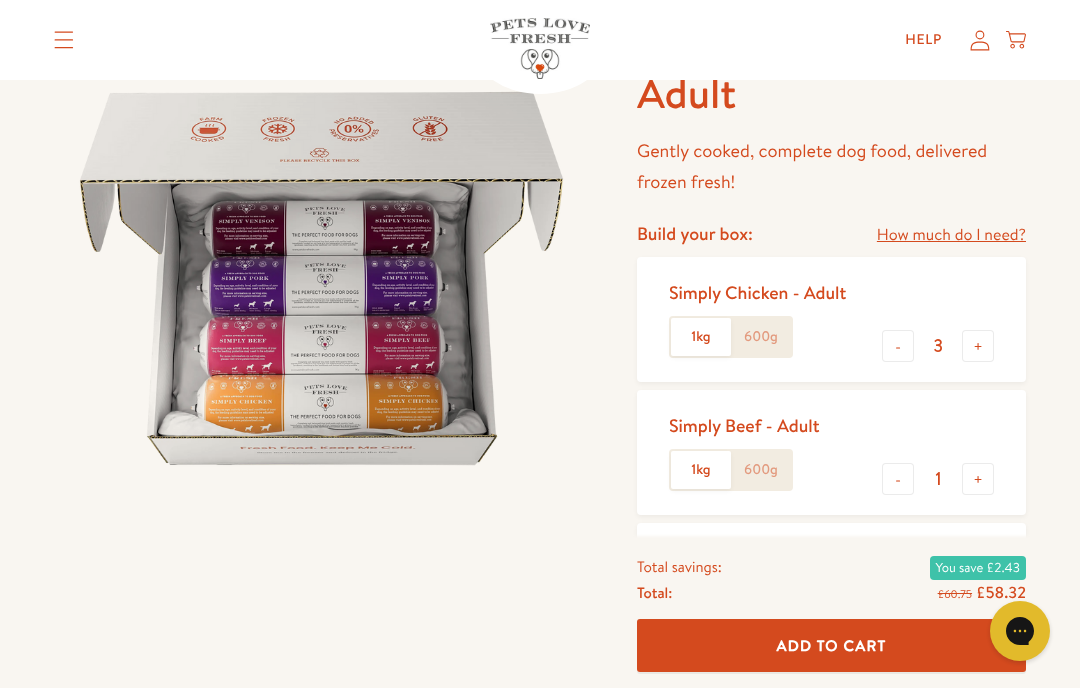 click on "+" at bounding box center (978, 346) 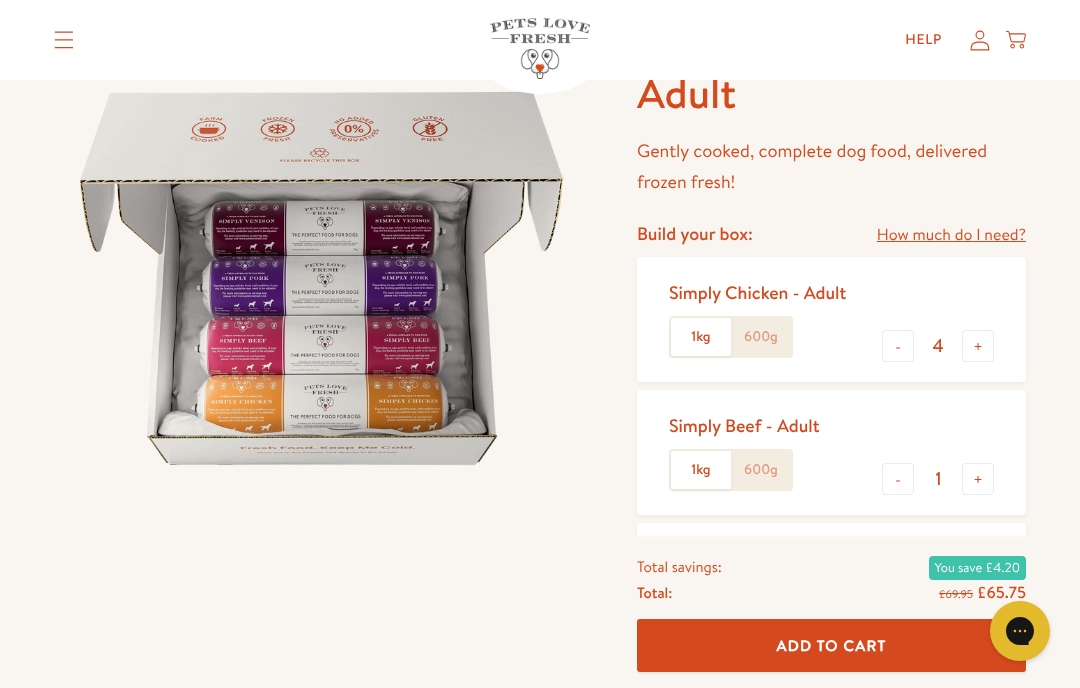 click on "+" at bounding box center (978, 346) 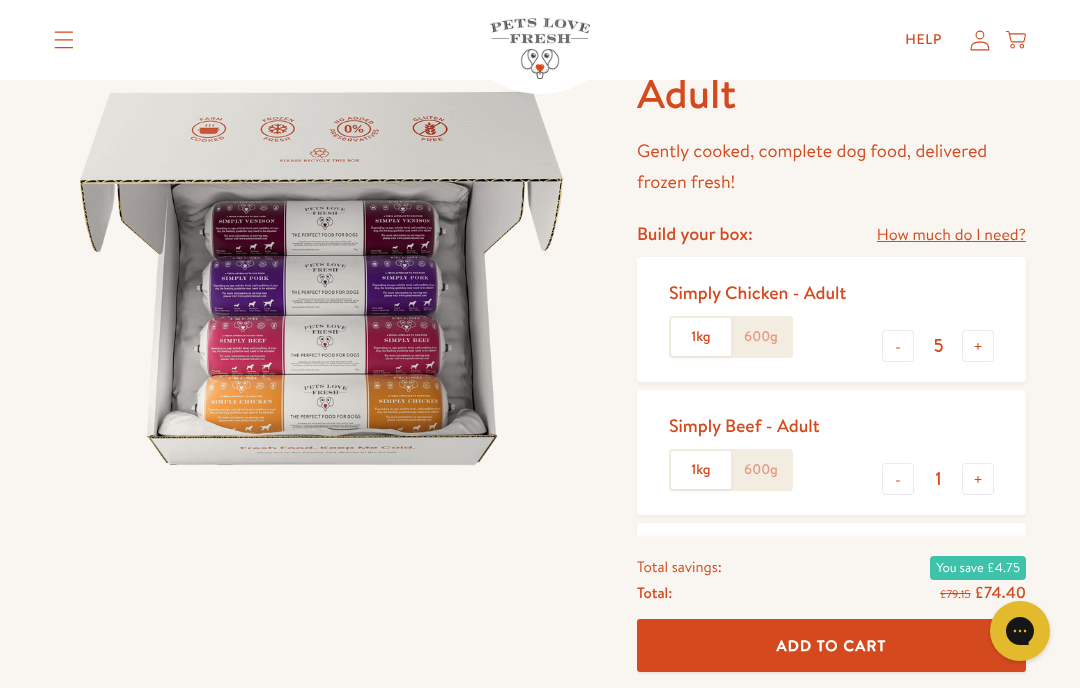 click on "+" at bounding box center [978, 346] 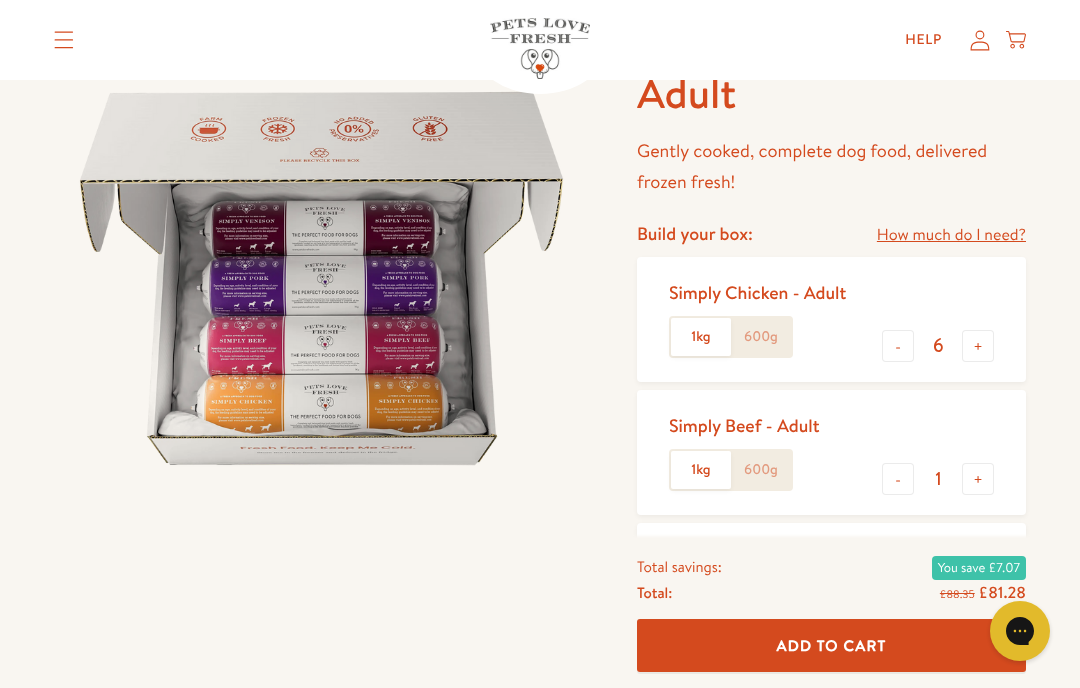 click on "+" at bounding box center [978, 346] 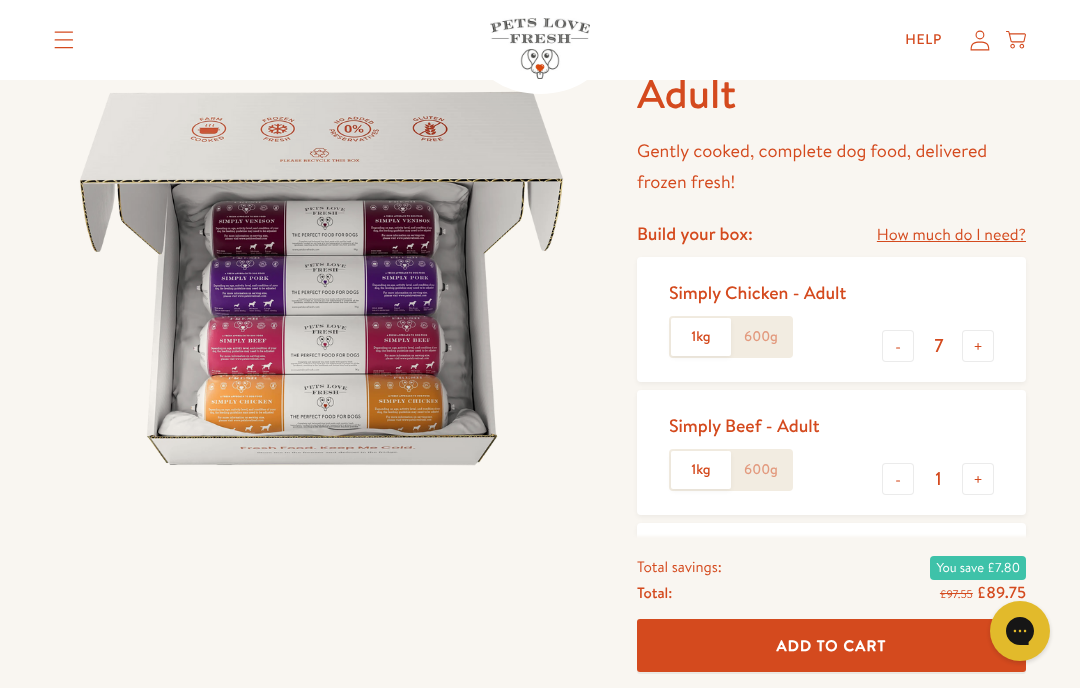 click on "+" at bounding box center [978, 346] 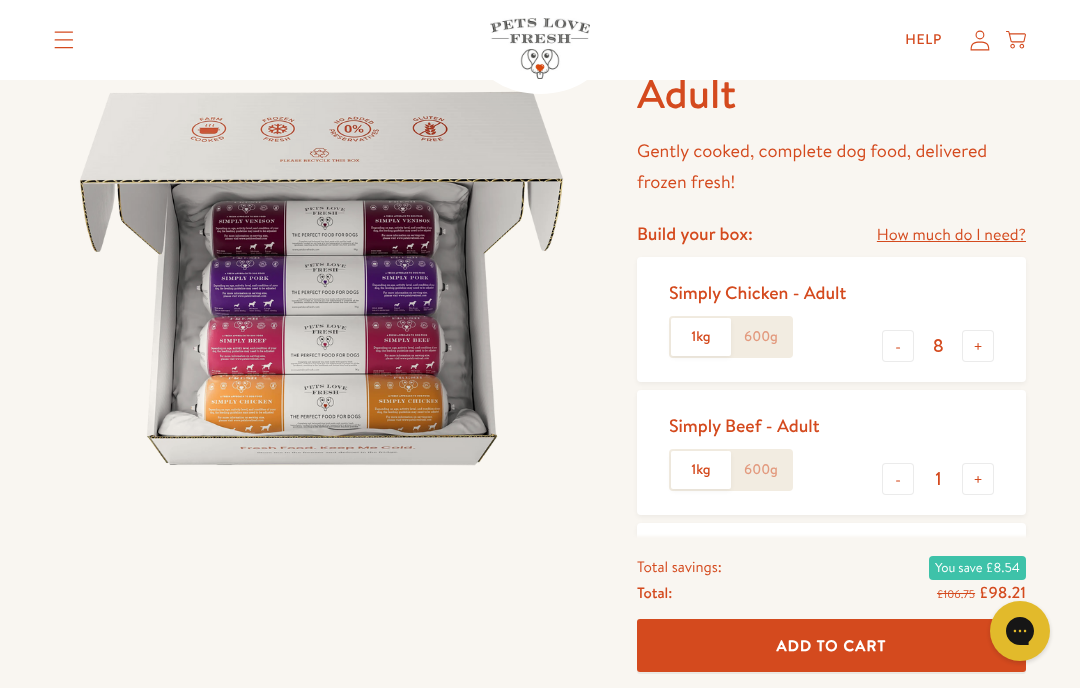 click on "-" at bounding box center (898, 479) 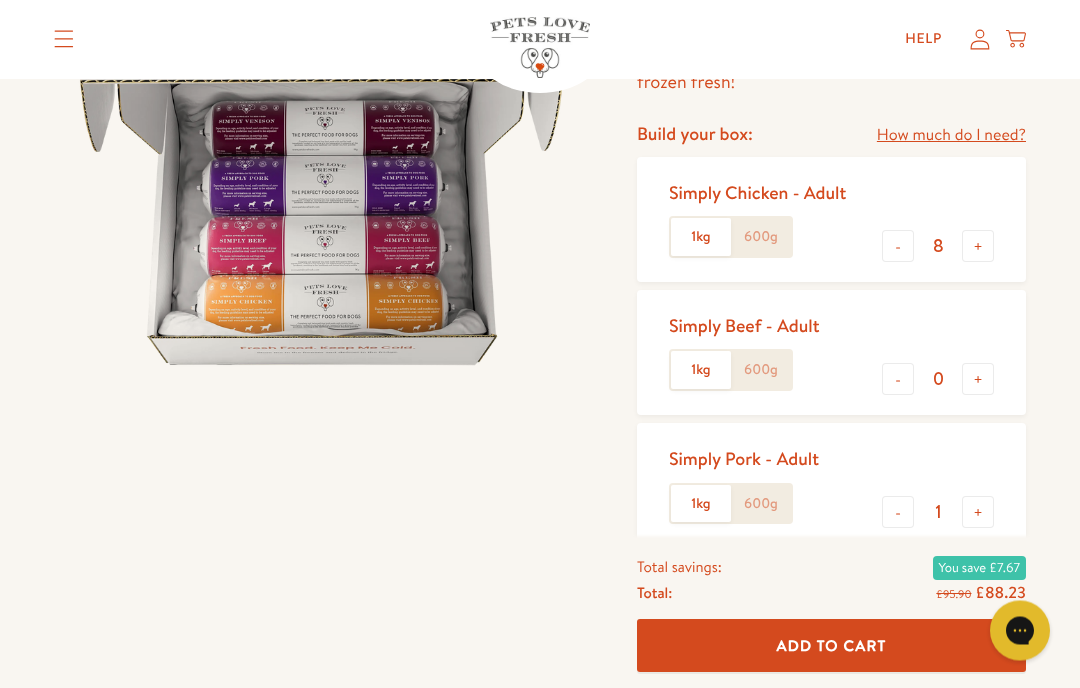scroll, scrollTop: 278, scrollLeft: 0, axis: vertical 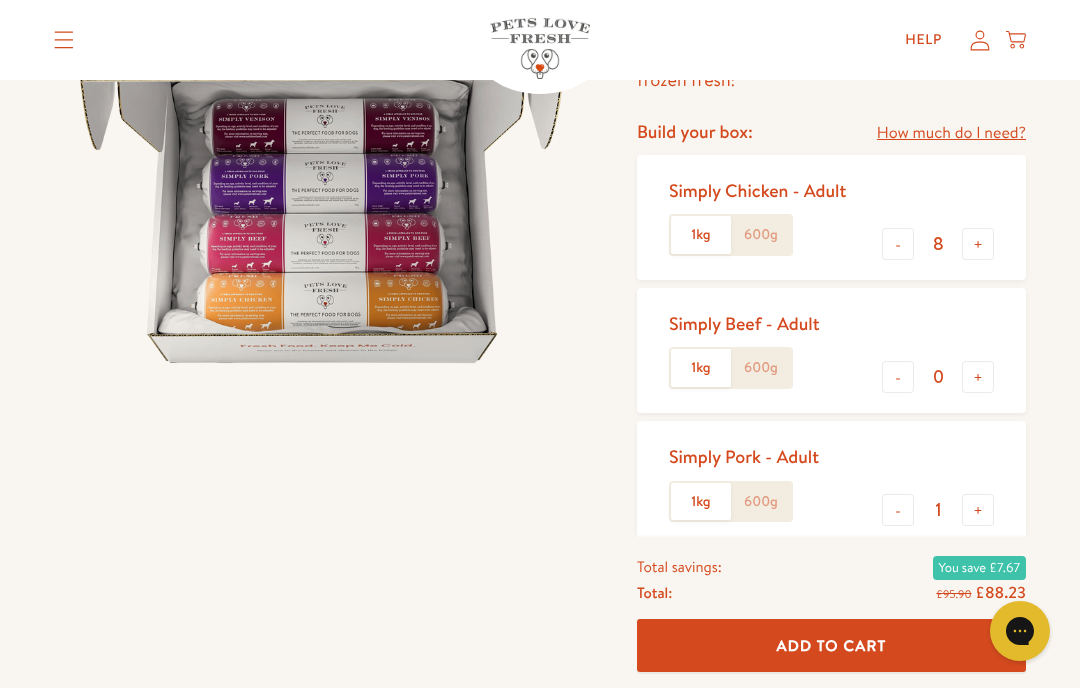 click on "-" at bounding box center (898, 510) 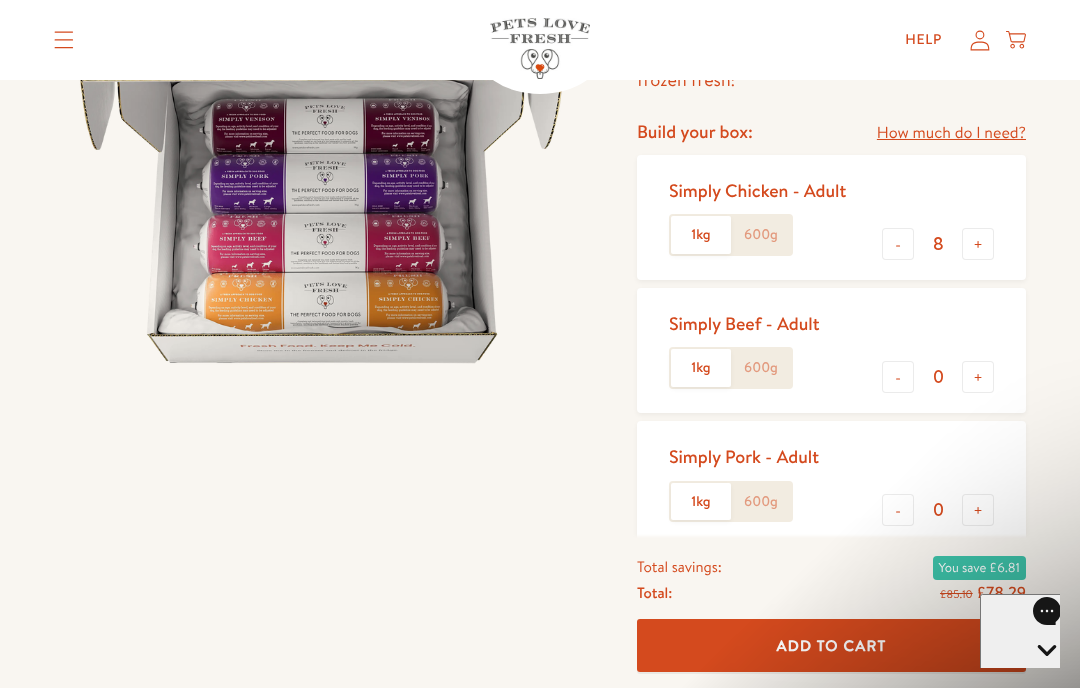 scroll, scrollTop: 0, scrollLeft: 0, axis: both 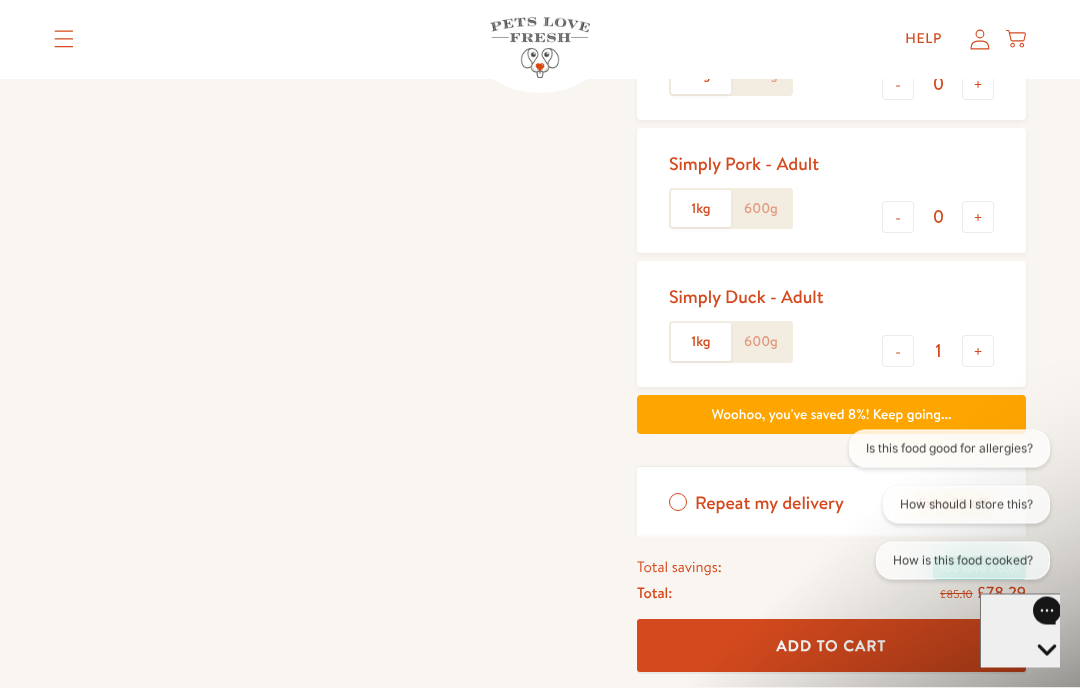 click on "-" at bounding box center [898, 352] 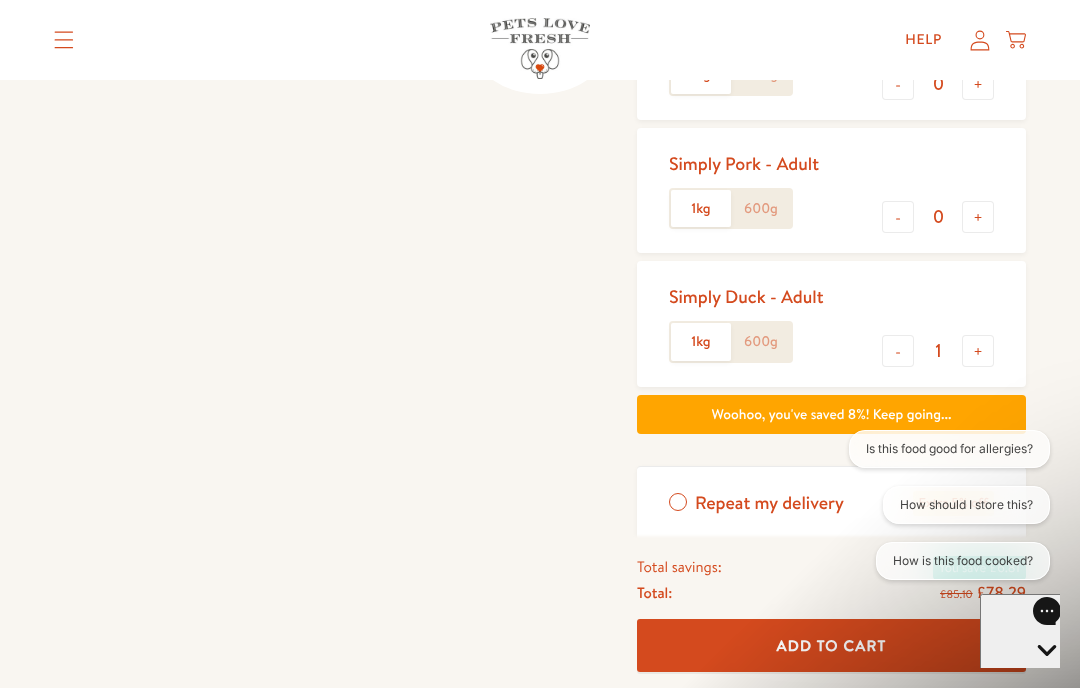 type on "0" 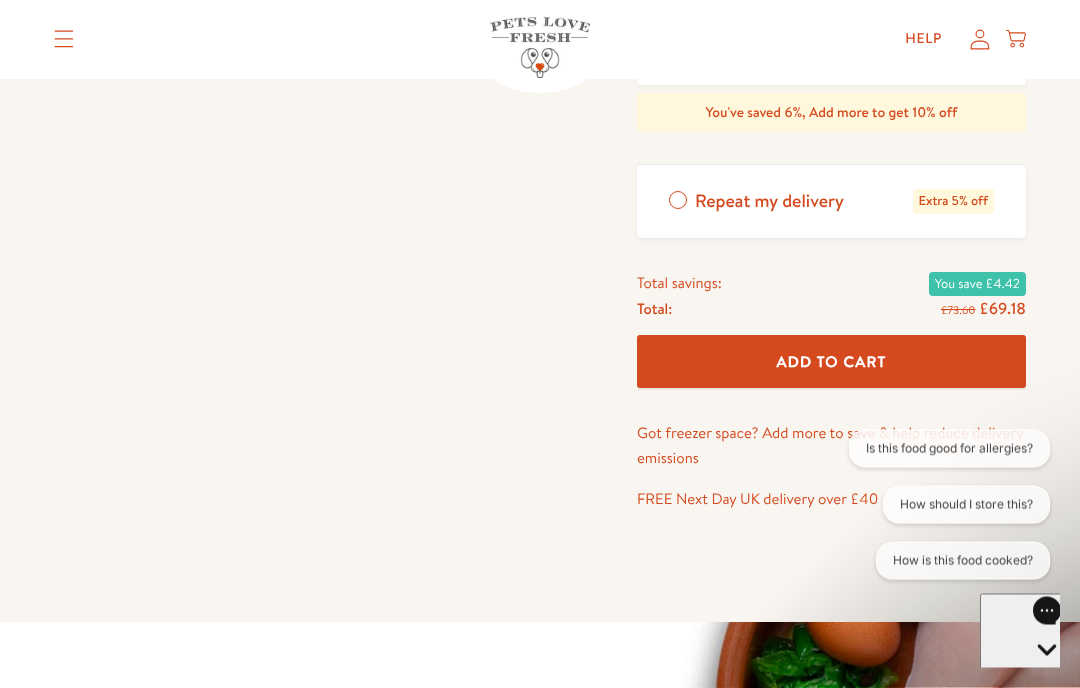 scroll, scrollTop: 882, scrollLeft: 0, axis: vertical 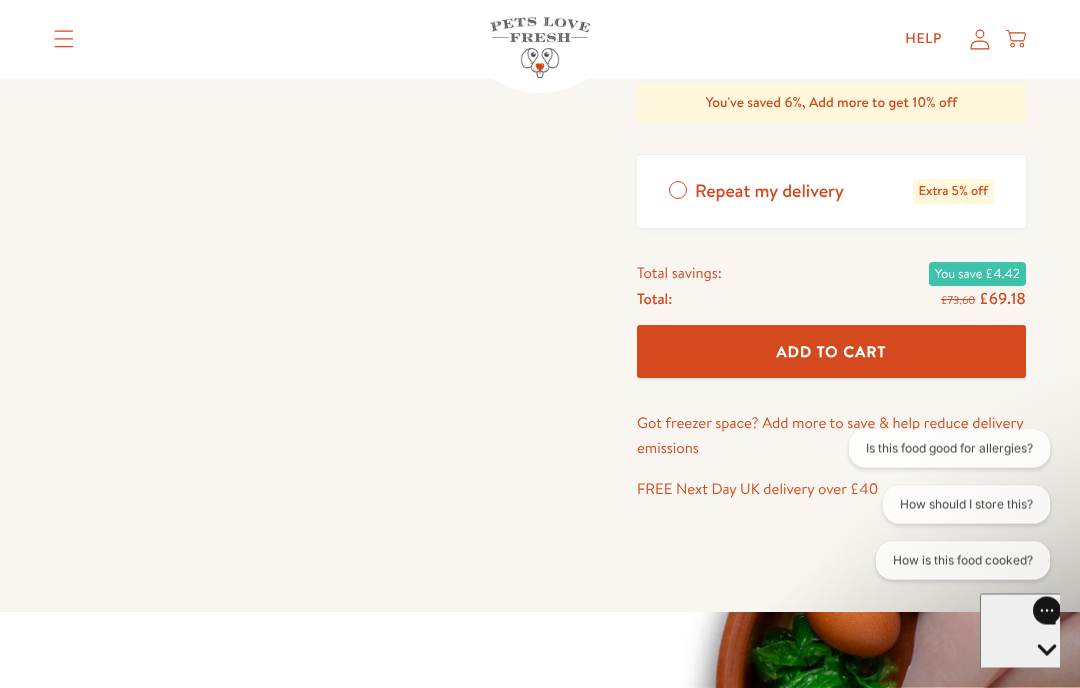 click on "Add To Cart" at bounding box center [832, 352] 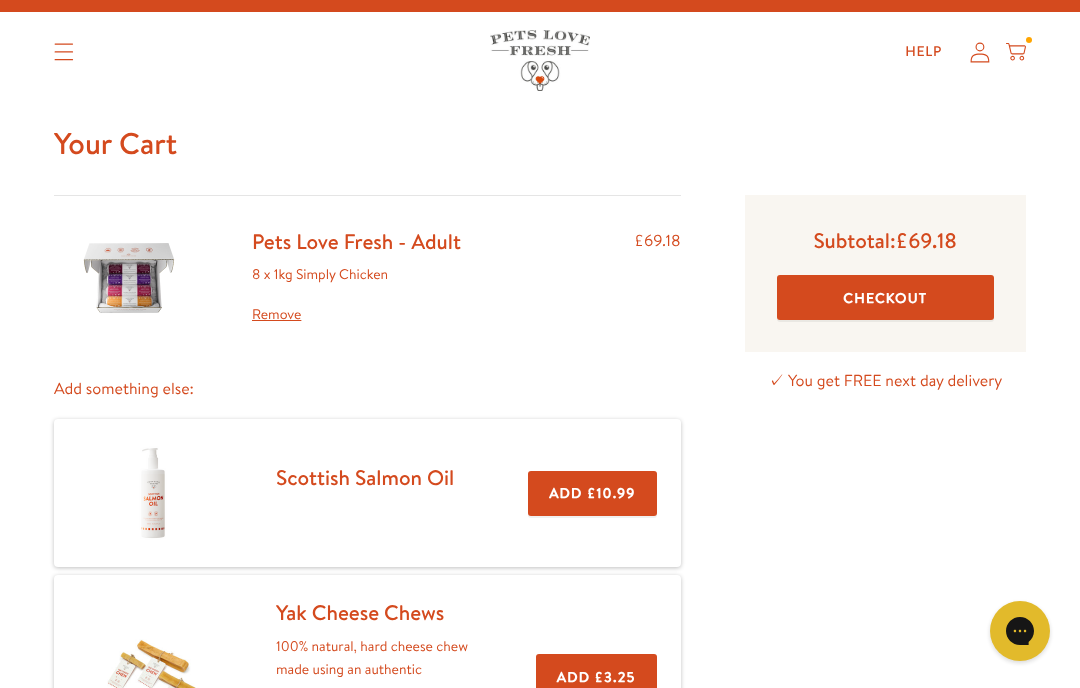 scroll, scrollTop: 33, scrollLeft: 0, axis: vertical 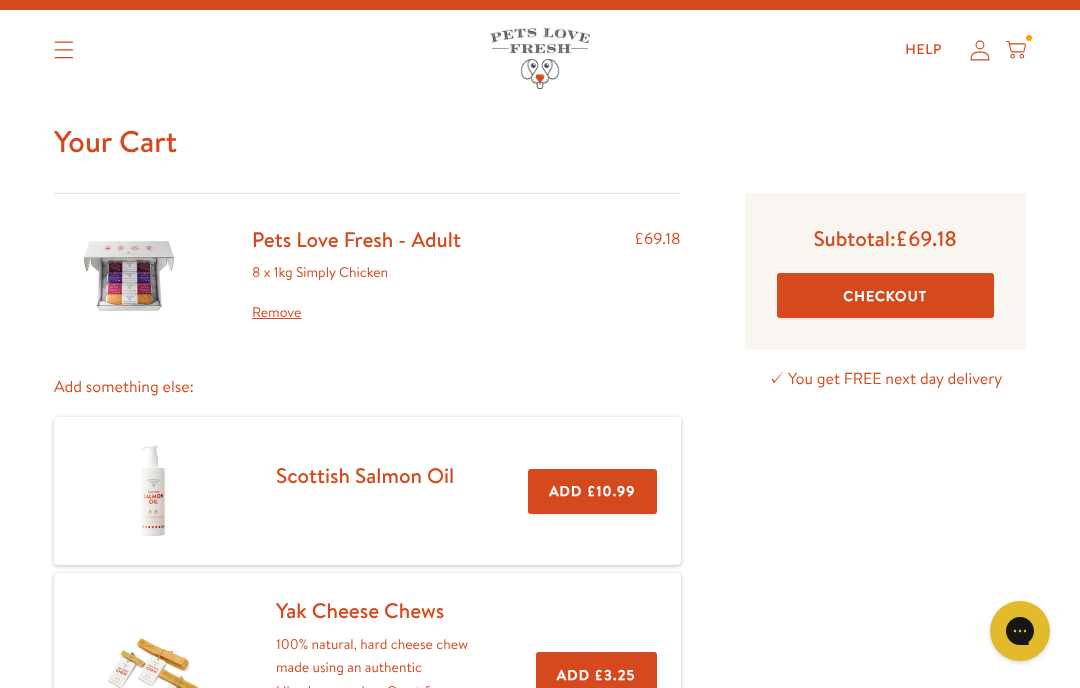 click on "Checkout" at bounding box center [885, 295] 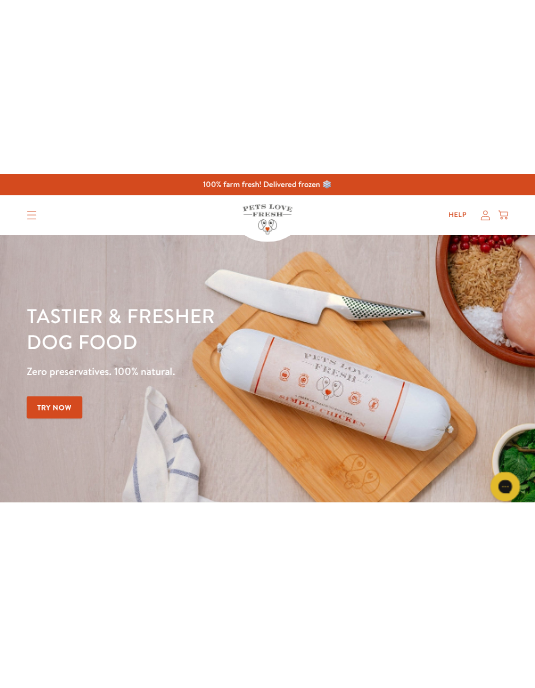 scroll, scrollTop: 0, scrollLeft: 0, axis: both 